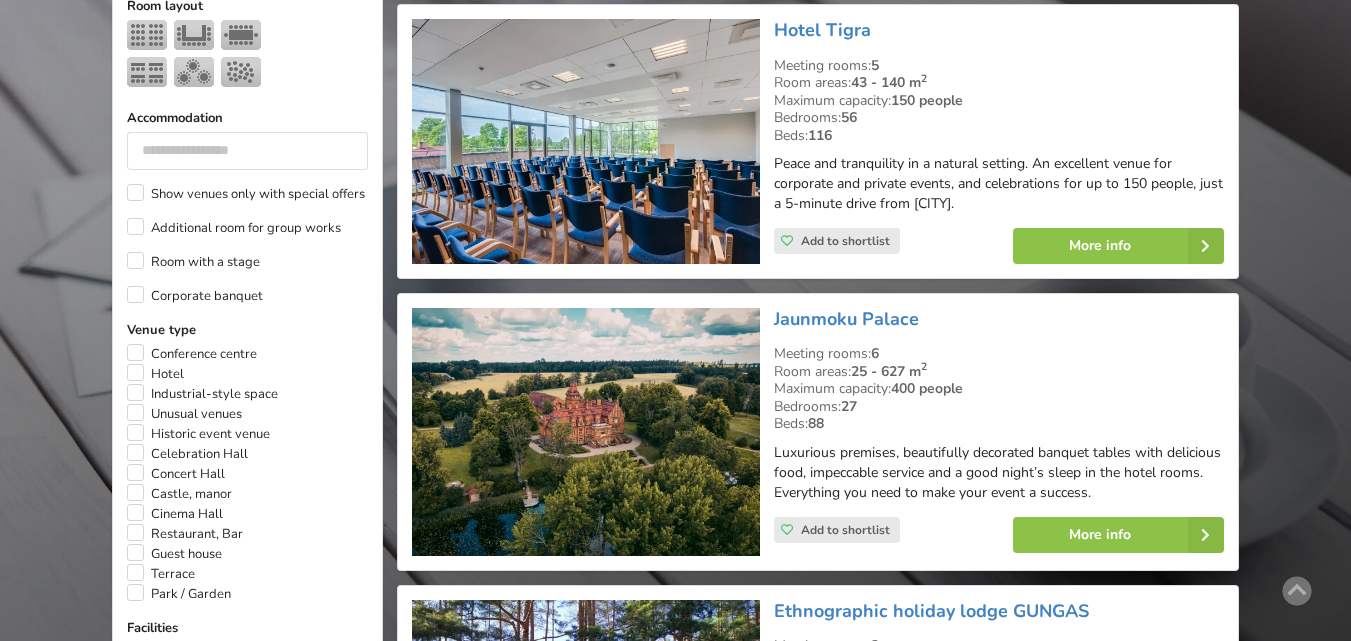 scroll, scrollTop: 1000, scrollLeft: 0, axis: vertical 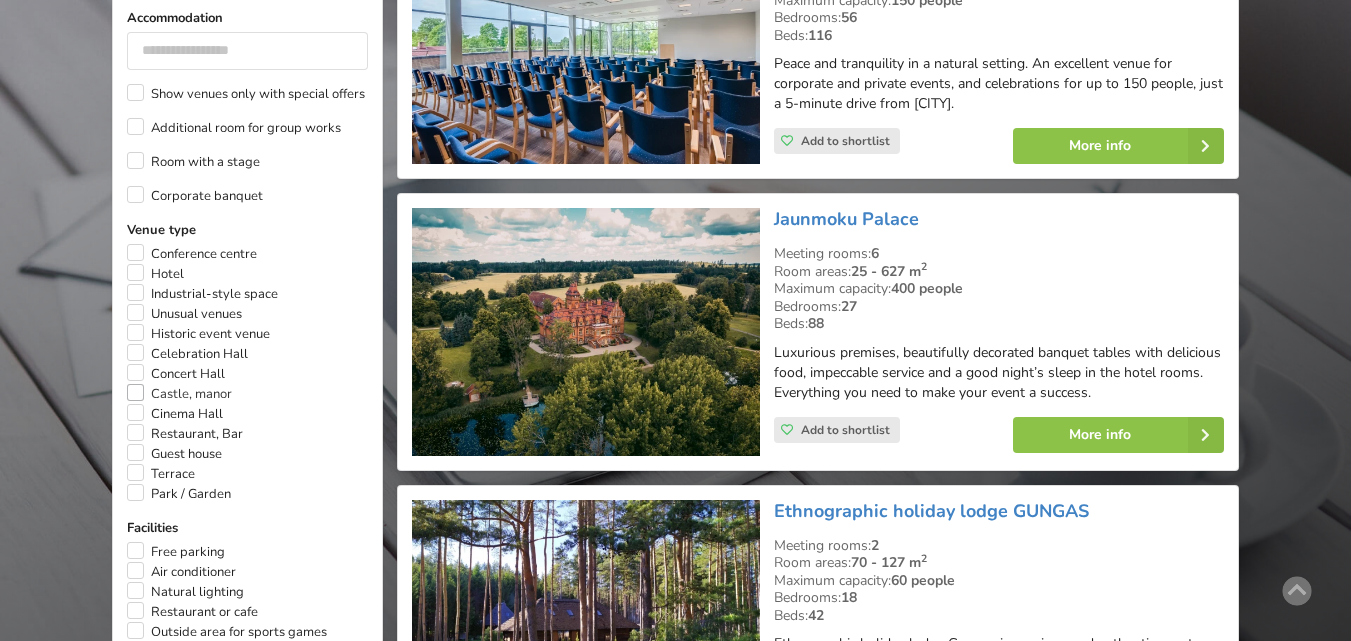 click on "Castle, manor" at bounding box center [179, 394] 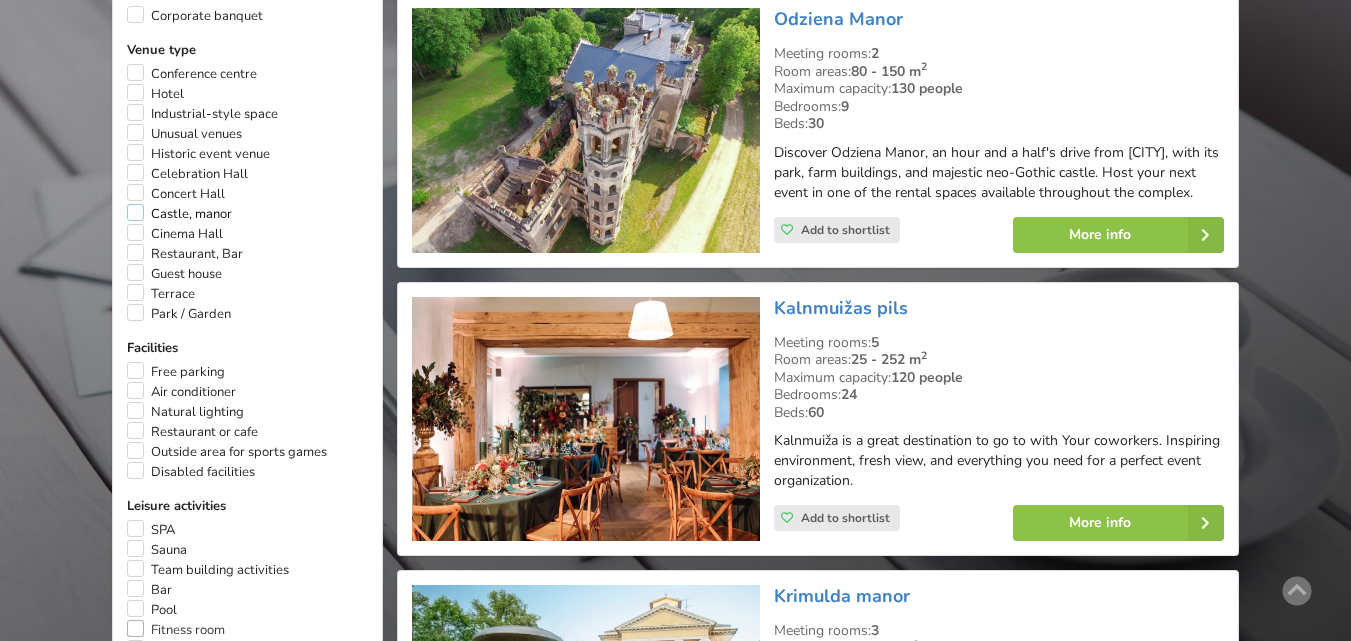 scroll, scrollTop: 1149, scrollLeft: 0, axis: vertical 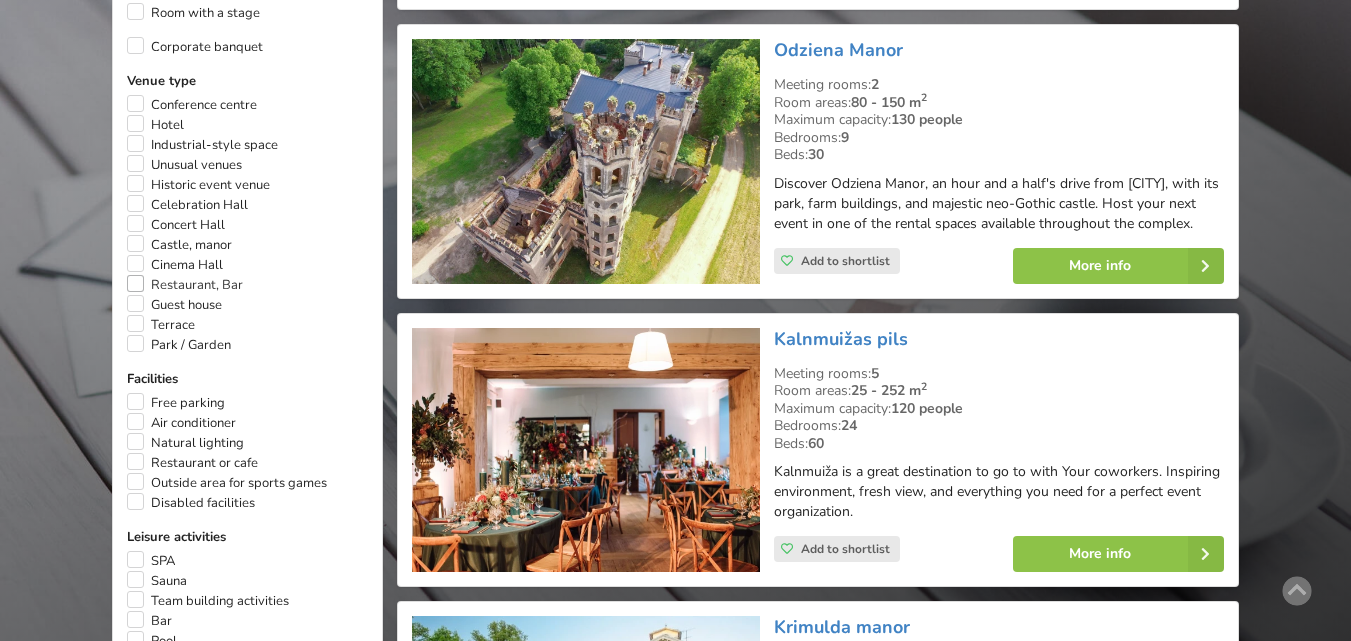 click on "Restaurant, Bar" at bounding box center (185, 285) 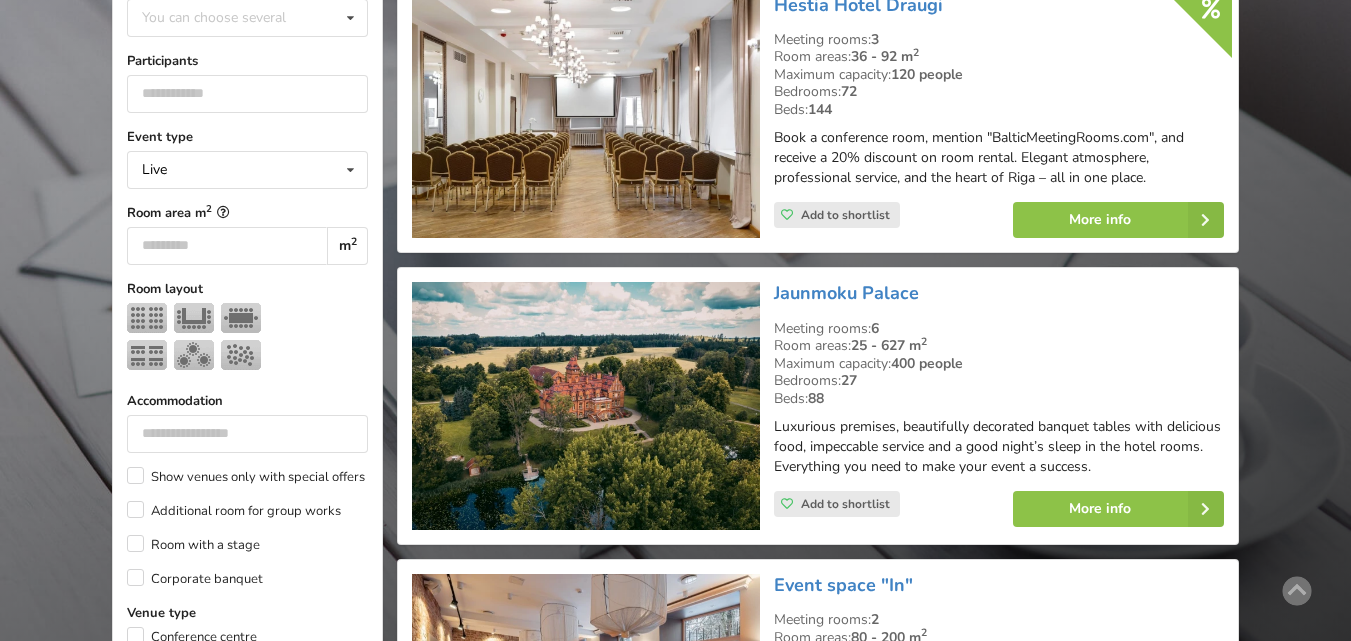 scroll, scrollTop: 449, scrollLeft: 0, axis: vertical 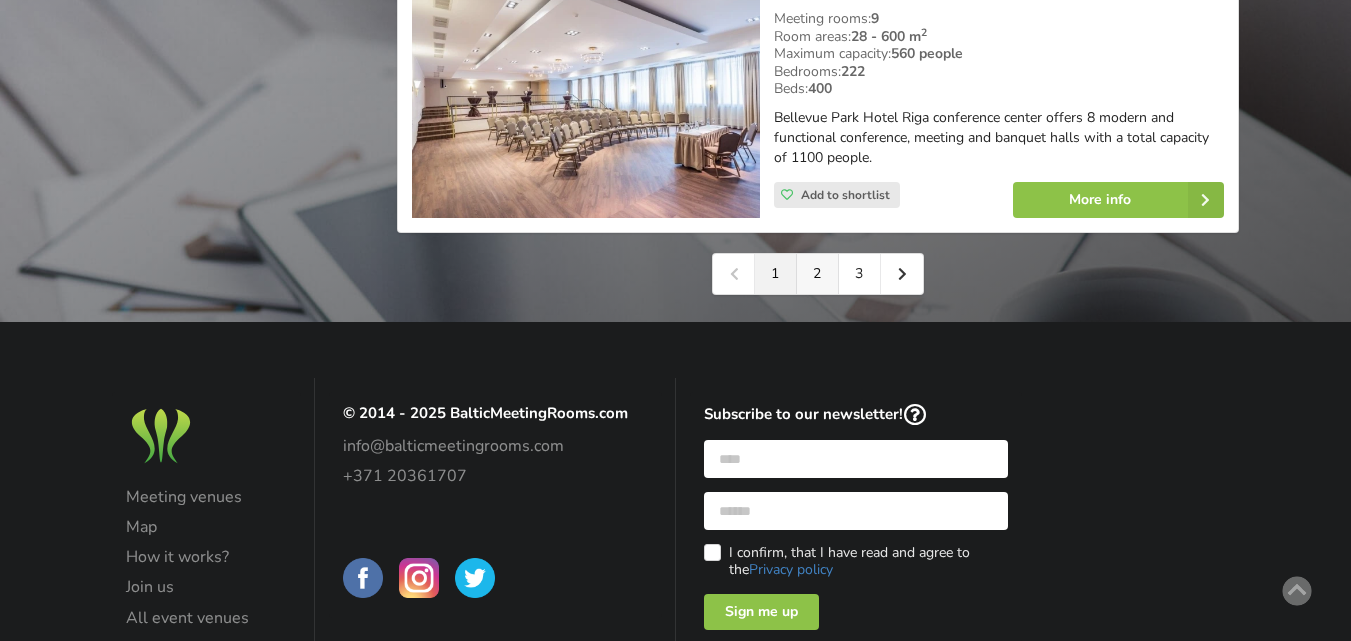 click on "2" at bounding box center (818, 274) 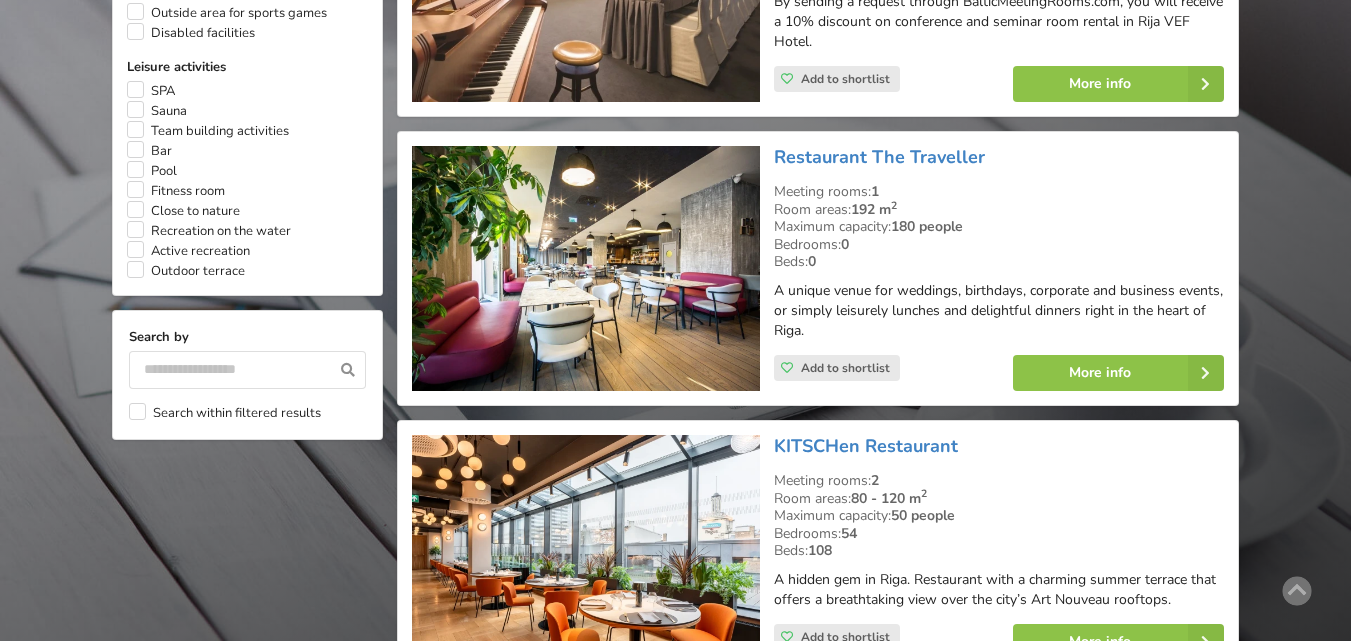 scroll, scrollTop: 2000, scrollLeft: 0, axis: vertical 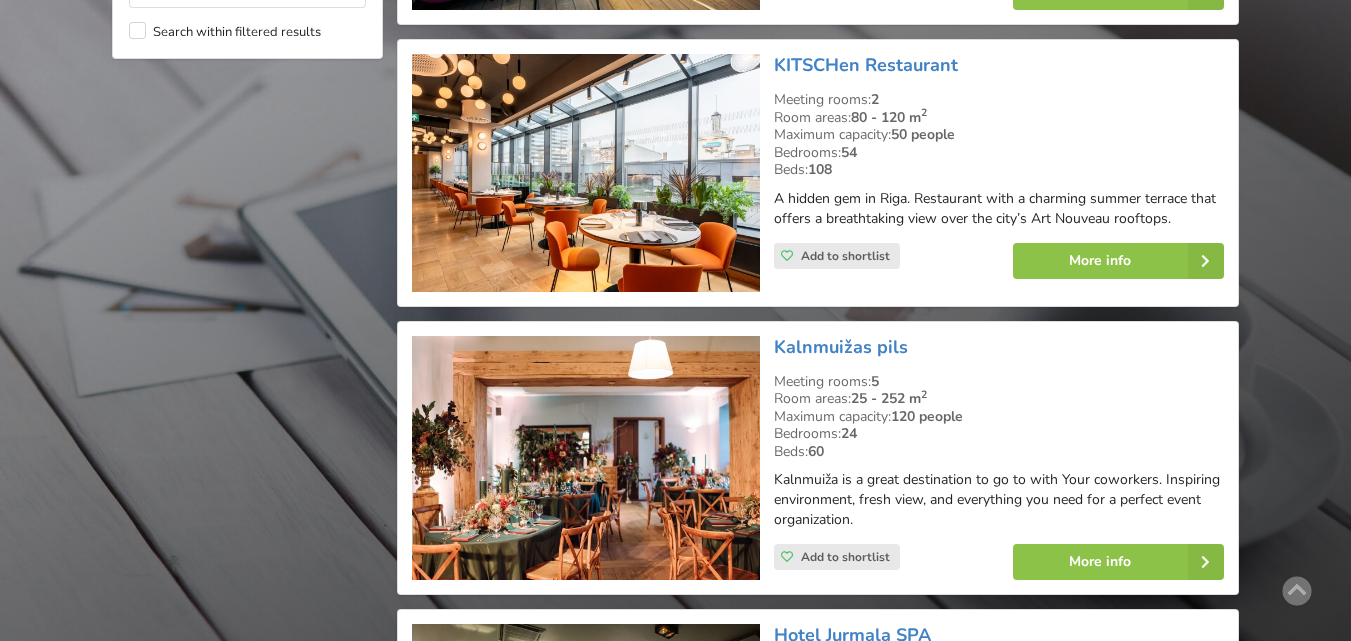 click on "Find your perfect event space
Discover. Request for proposal. Book. No commission. No intermediation.
Estonia
42 meeting rooms
Latvia
411 meeting rooms
Lithuania
31 meeting rooms
Search   Clear   Country       Latvia Country   Estonia
Latvia
Lithuania
Location       You can choose several
Pardaugava
Teika    Participants" at bounding box center [675, 557] 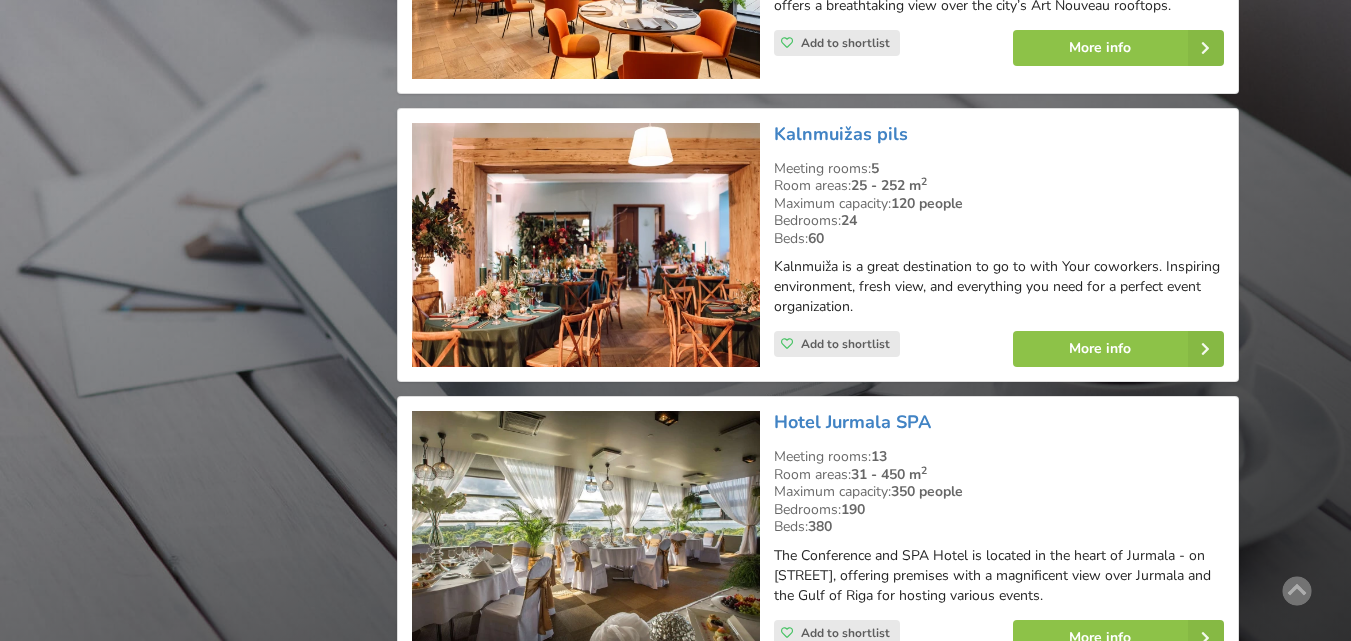 scroll, scrollTop: 2300, scrollLeft: 0, axis: vertical 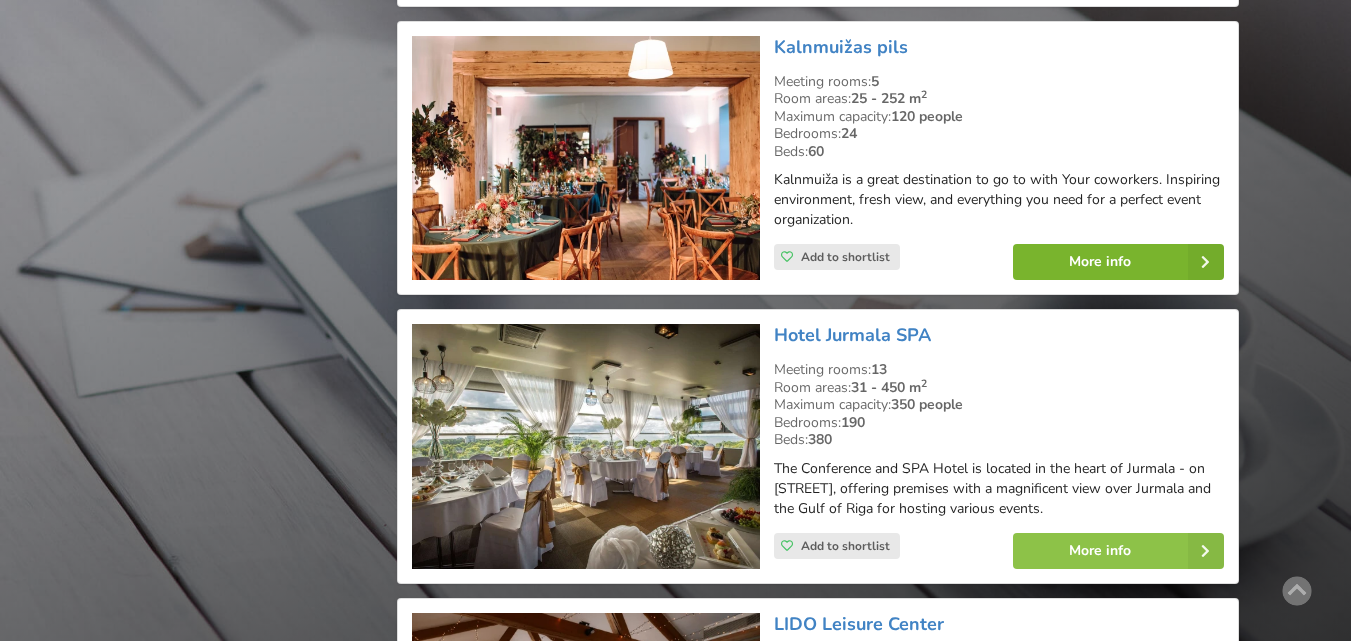 click on "More info" at bounding box center [1118, 262] 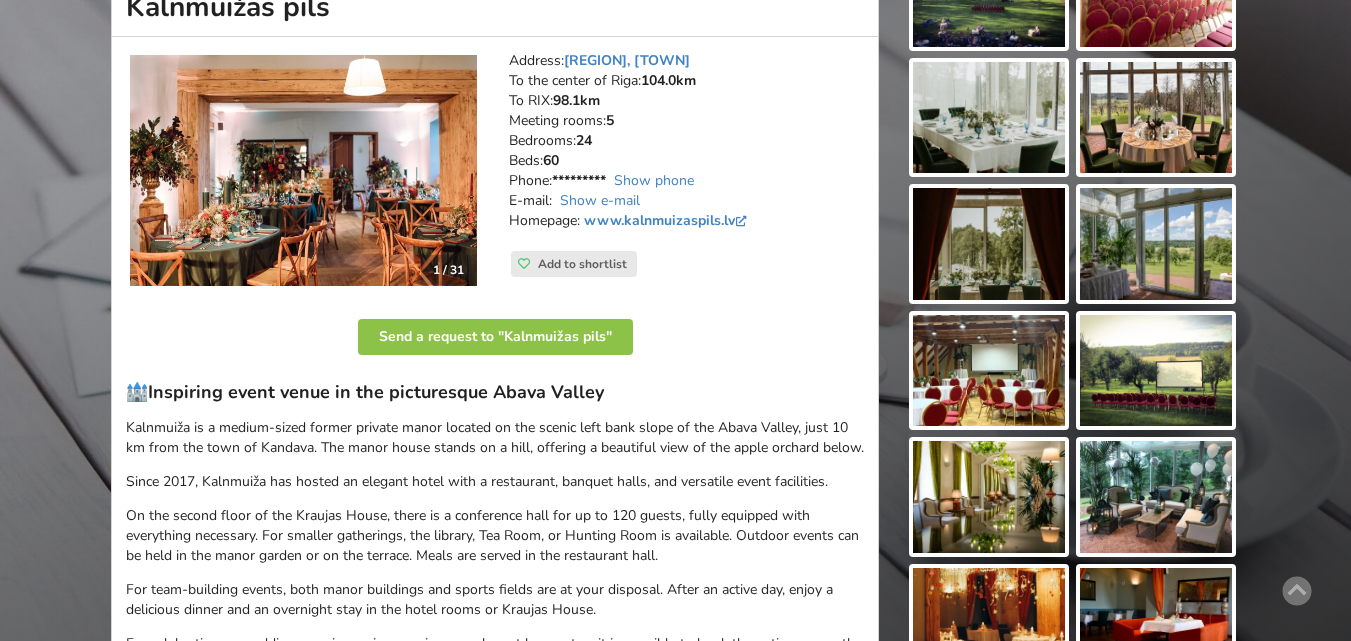 scroll, scrollTop: 200, scrollLeft: 0, axis: vertical 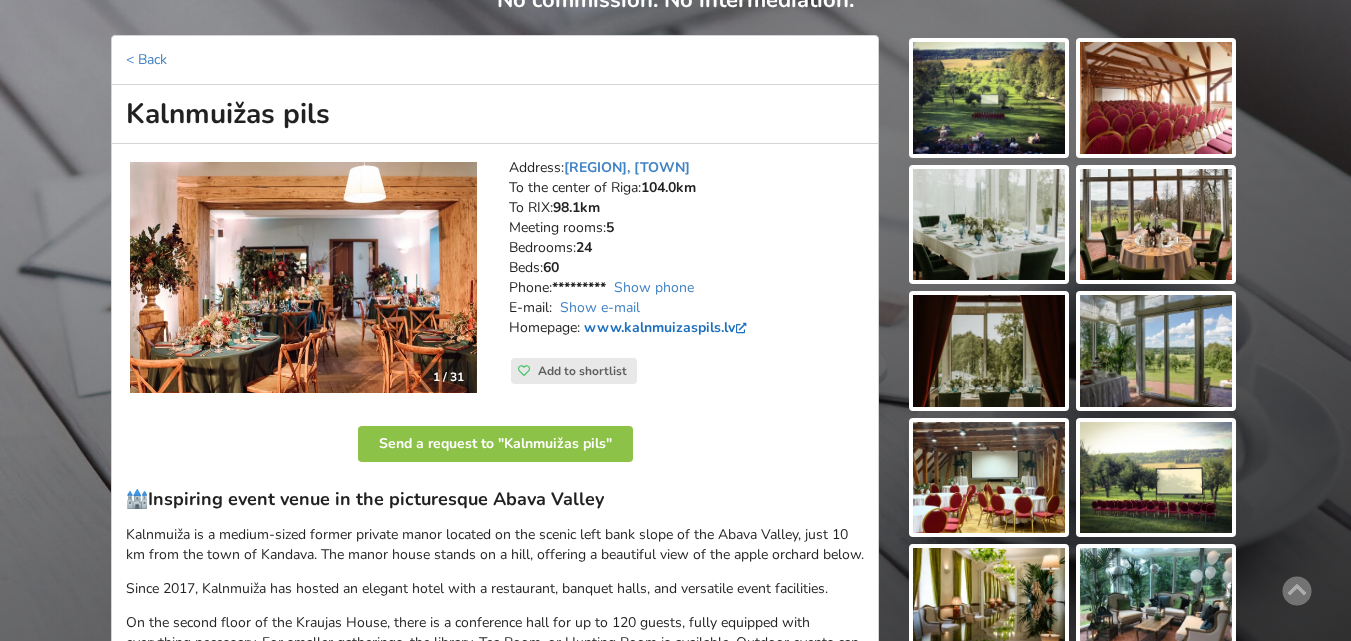 click on "www.kalnmuizaspils.lv" at bounding box center [667, 327] 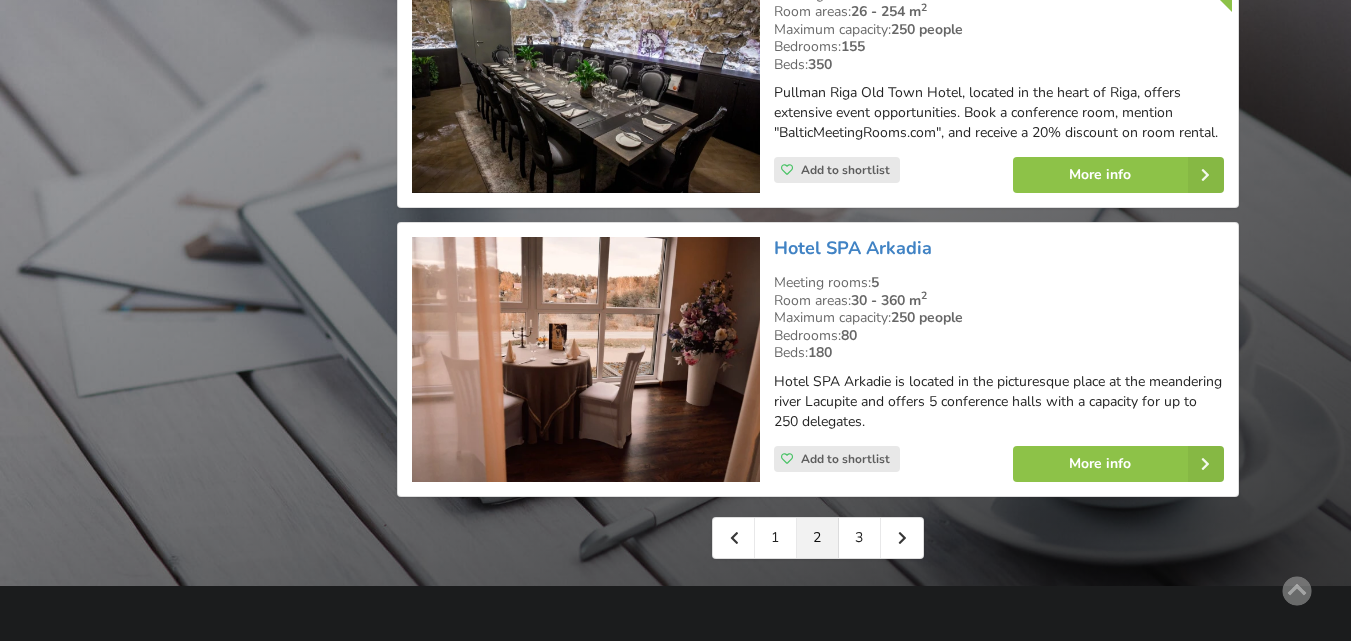 scroll, scrollTop: 4500, scrollLeft: 0, axis: vertical 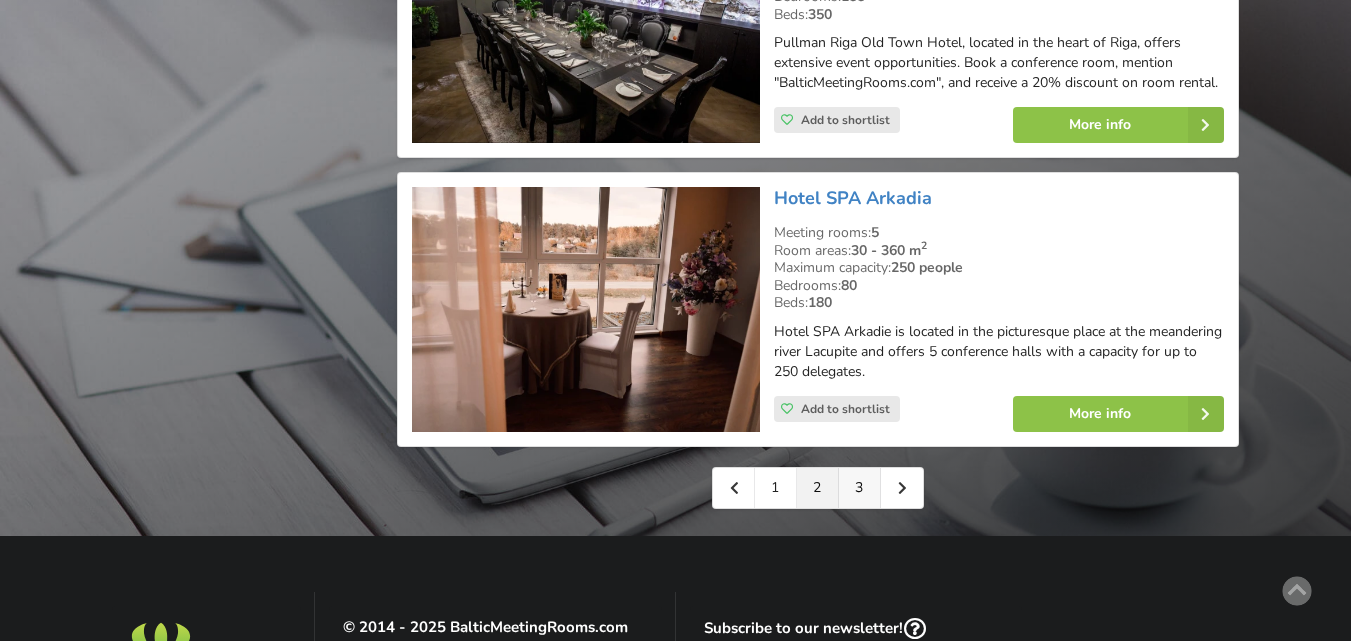 click on "3" at bounding box center [860, 488] 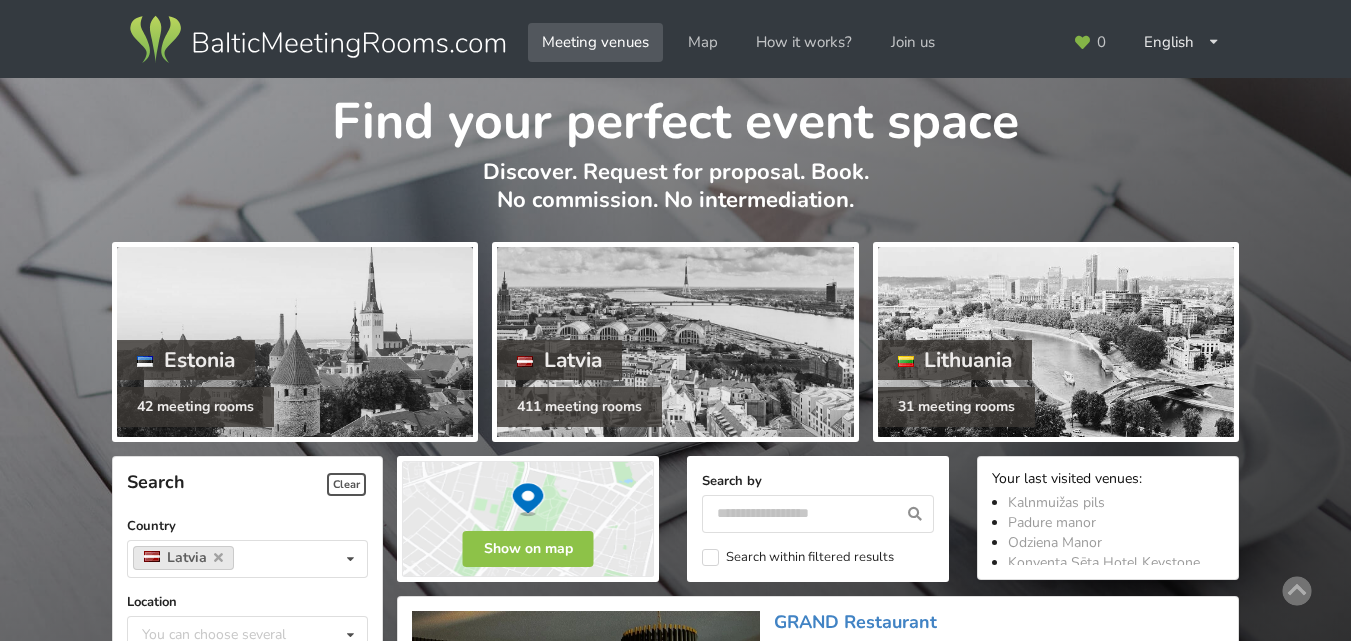 scroll, scrollTop: 0, scrollLeft: 0, axis: both 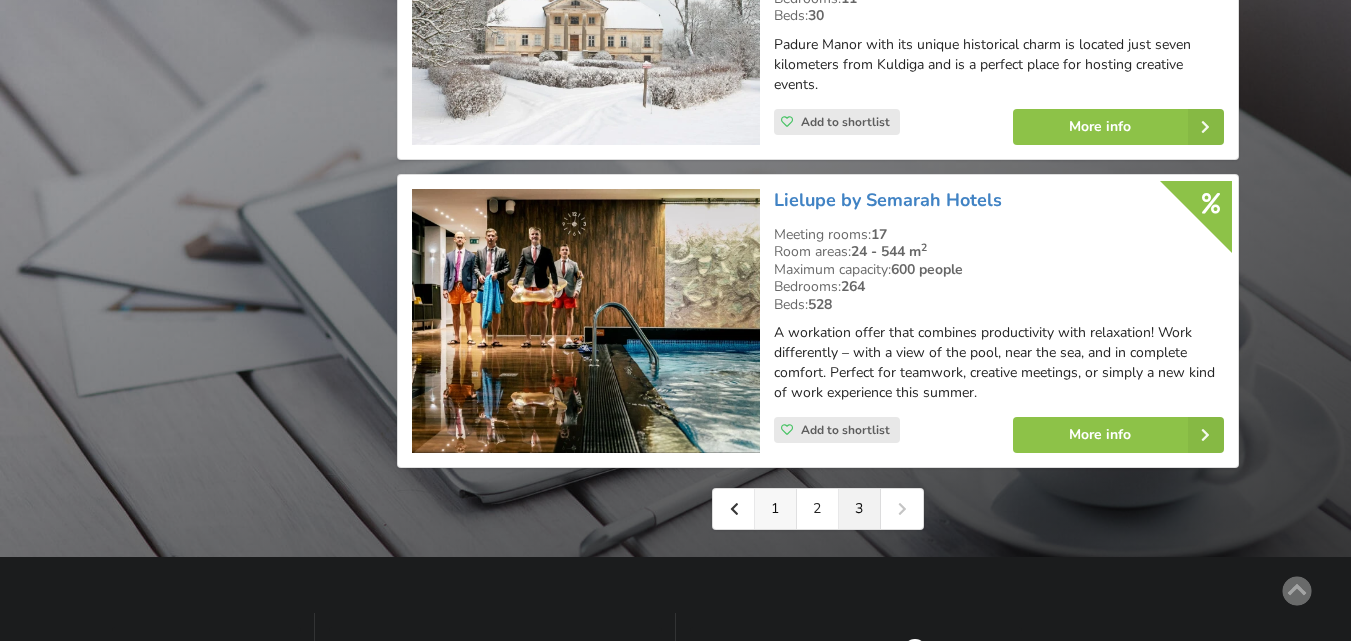 click on "1" at bounding box center [776, 509] 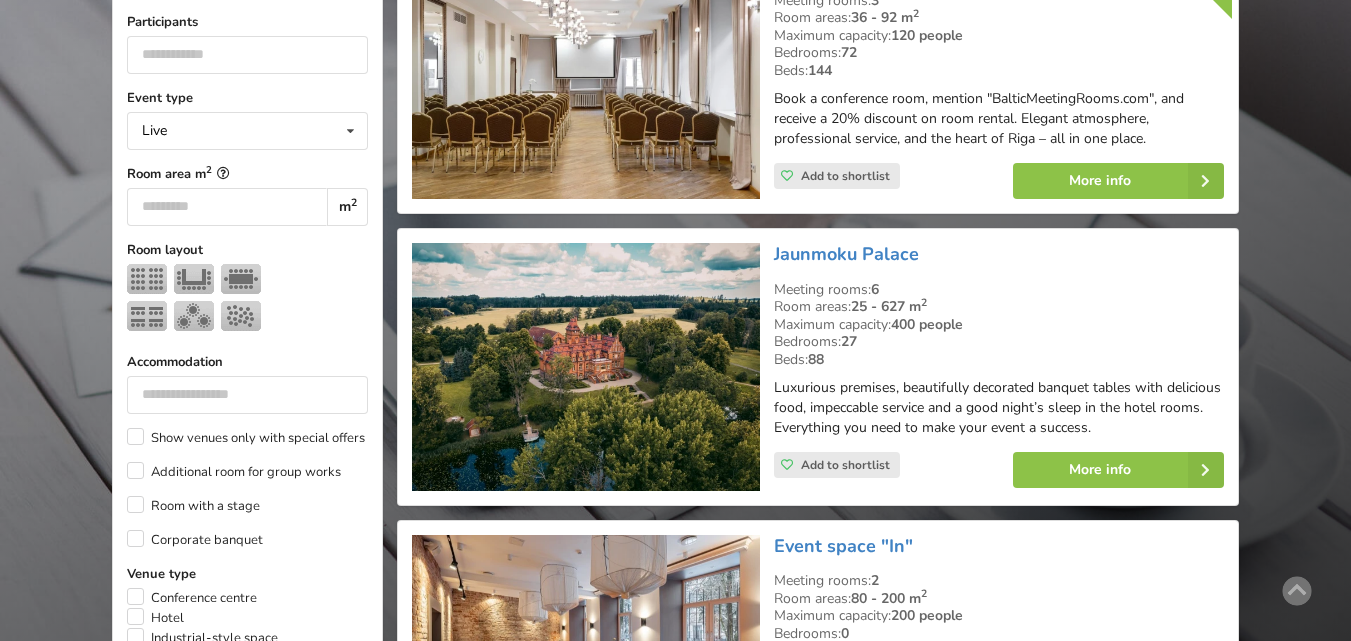 scroll, scrollTop: 700, scrollLeft: 0, axis: vertical 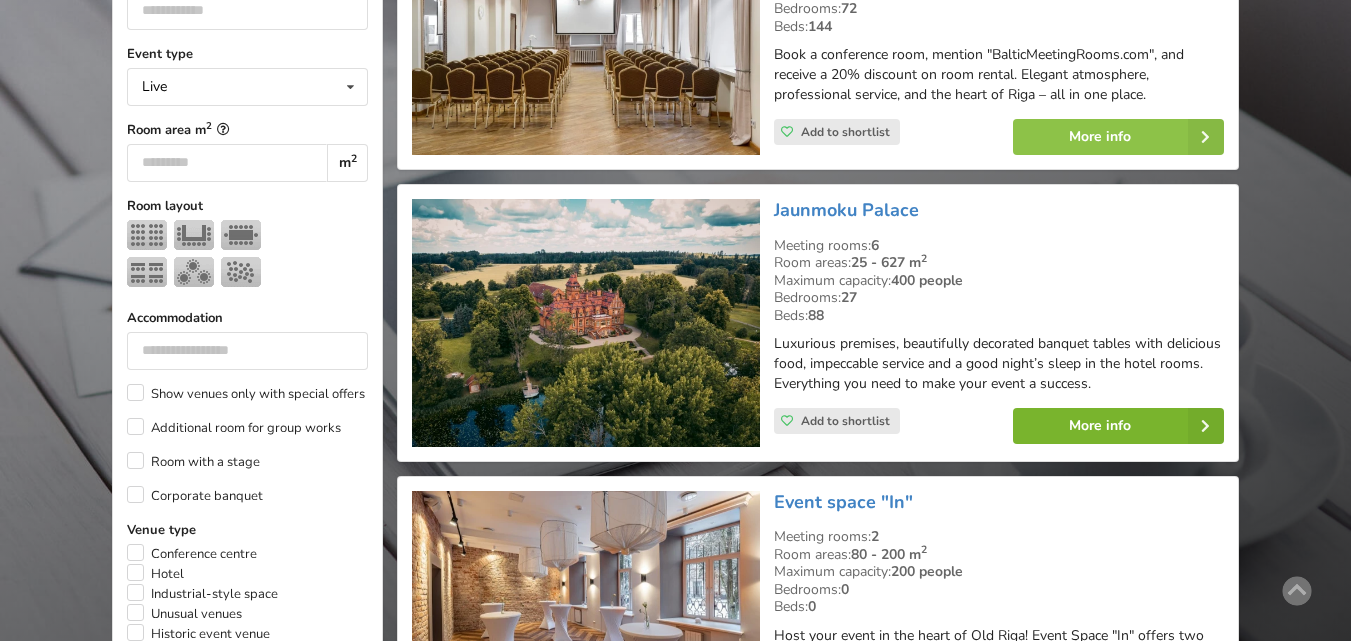 click on "More info" at bounding box center (1118, 426) 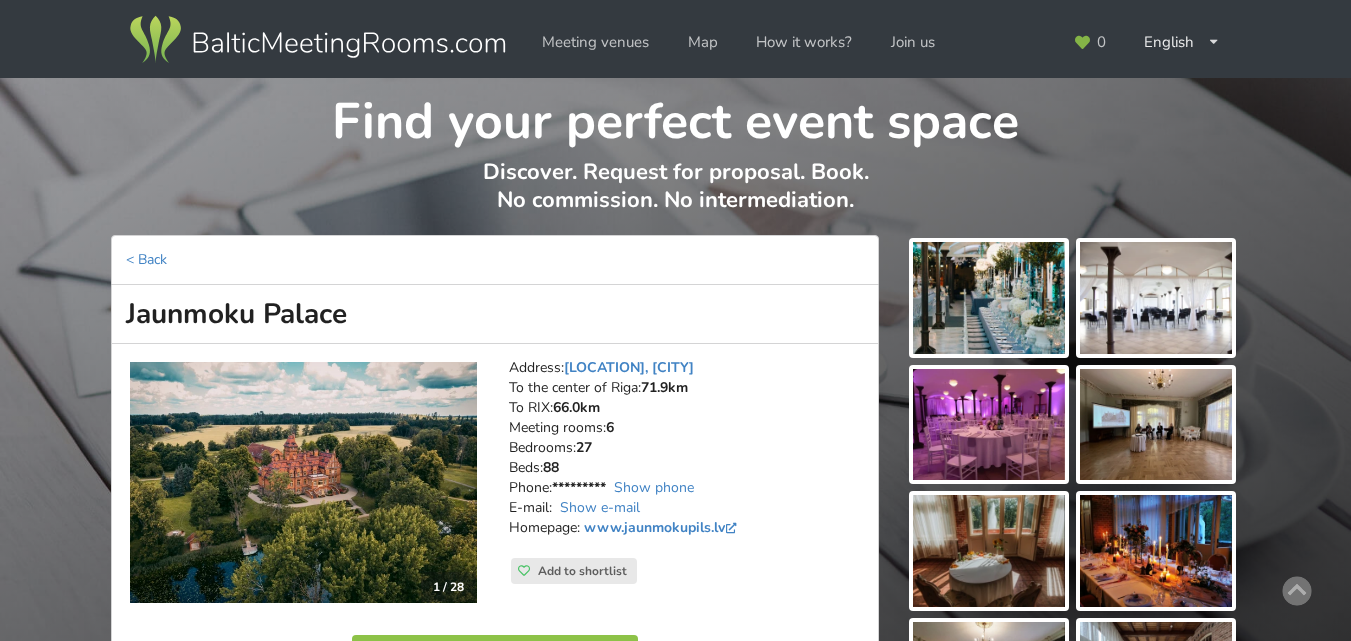 scroll, scrollTop: 0, scrollLeft: 0, axis: both 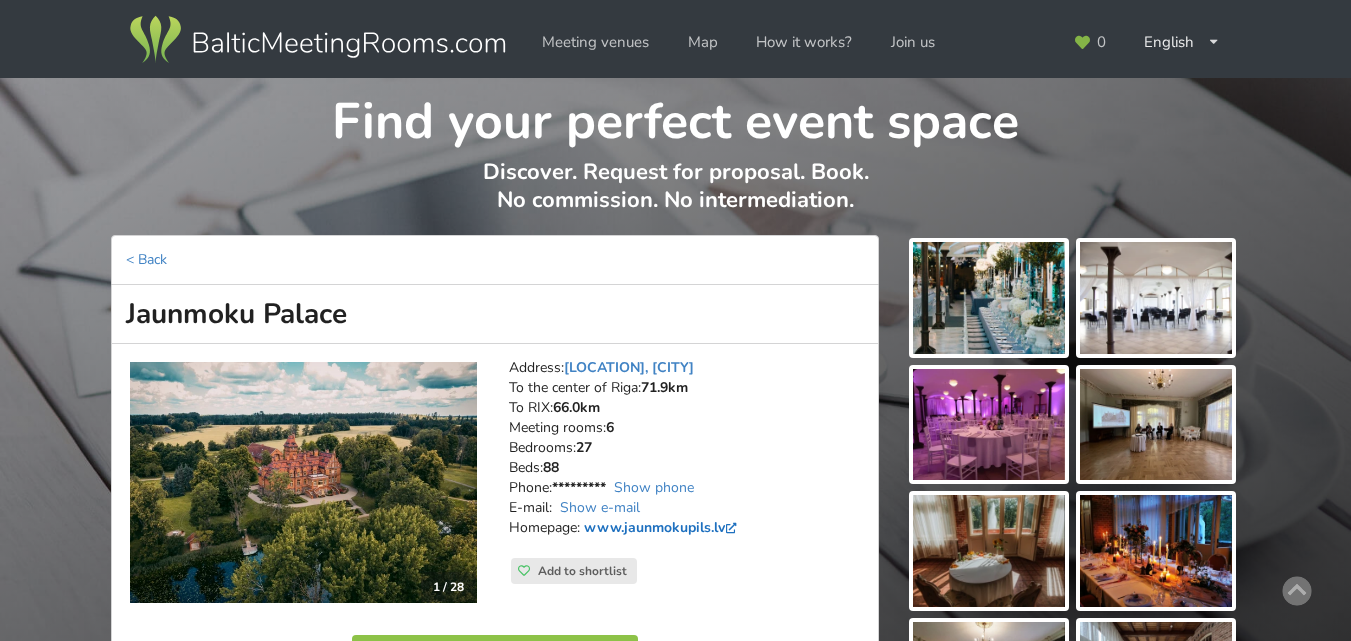 click on "www.jaunmokupils.lv" at bounding box center (662, 527) 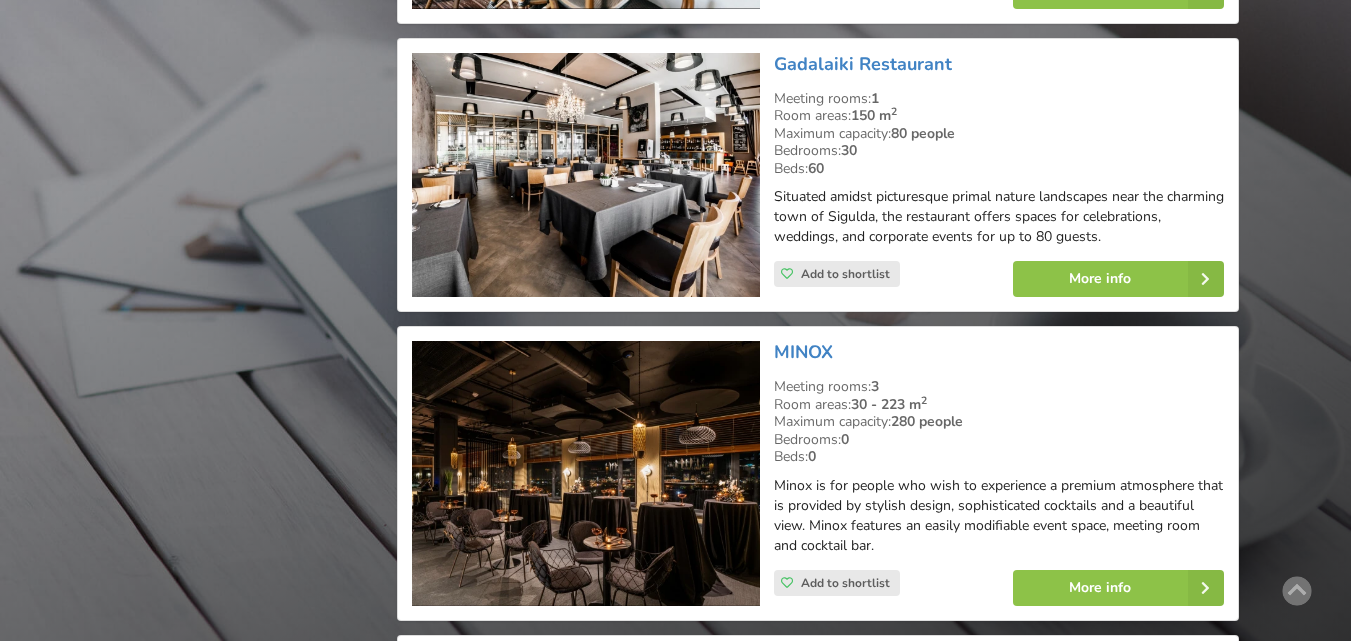 scroll, scrollTop: 3500, scrollLeft: 0, axis: vertical 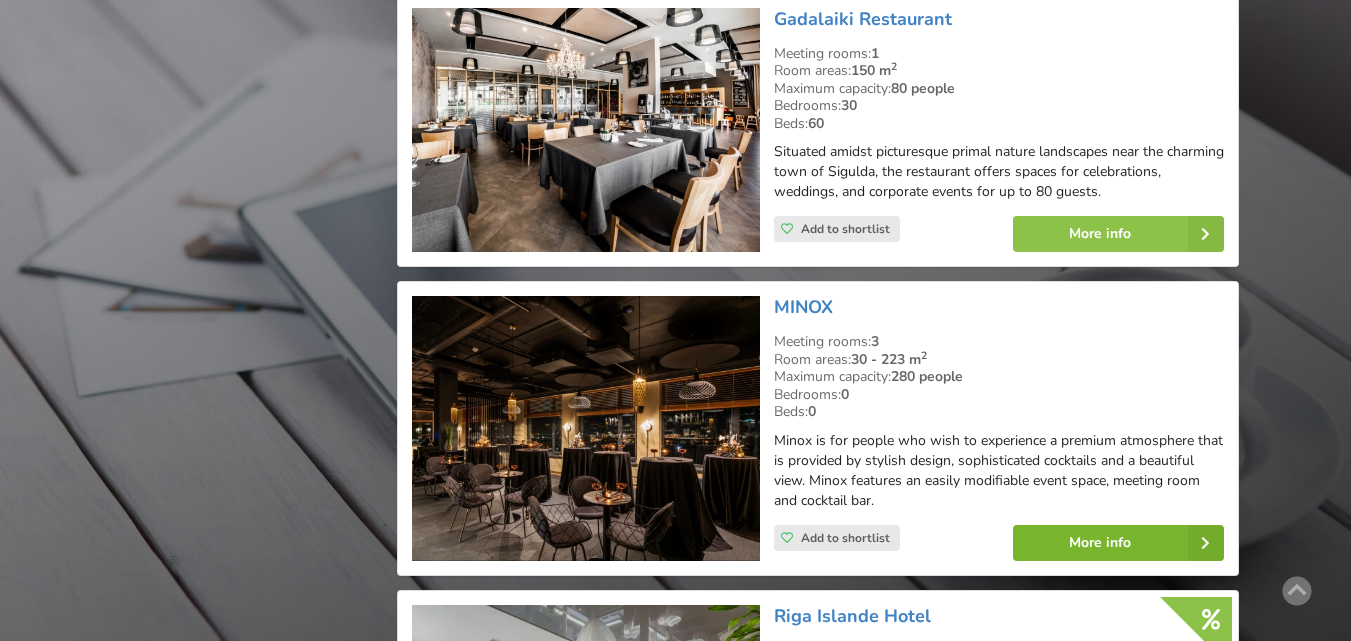 click on "More info" at bounding box center (1118, 543) 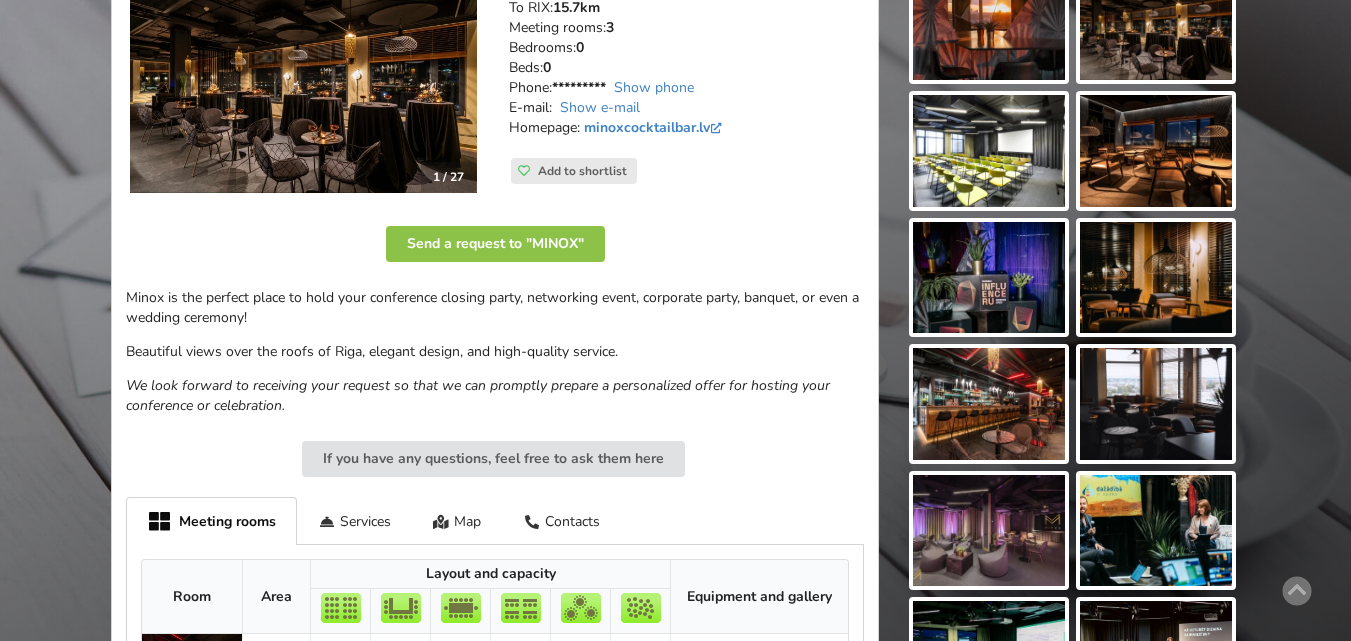 scroll, scrollTop: 100, scrollLeft: 0, axis: vertical 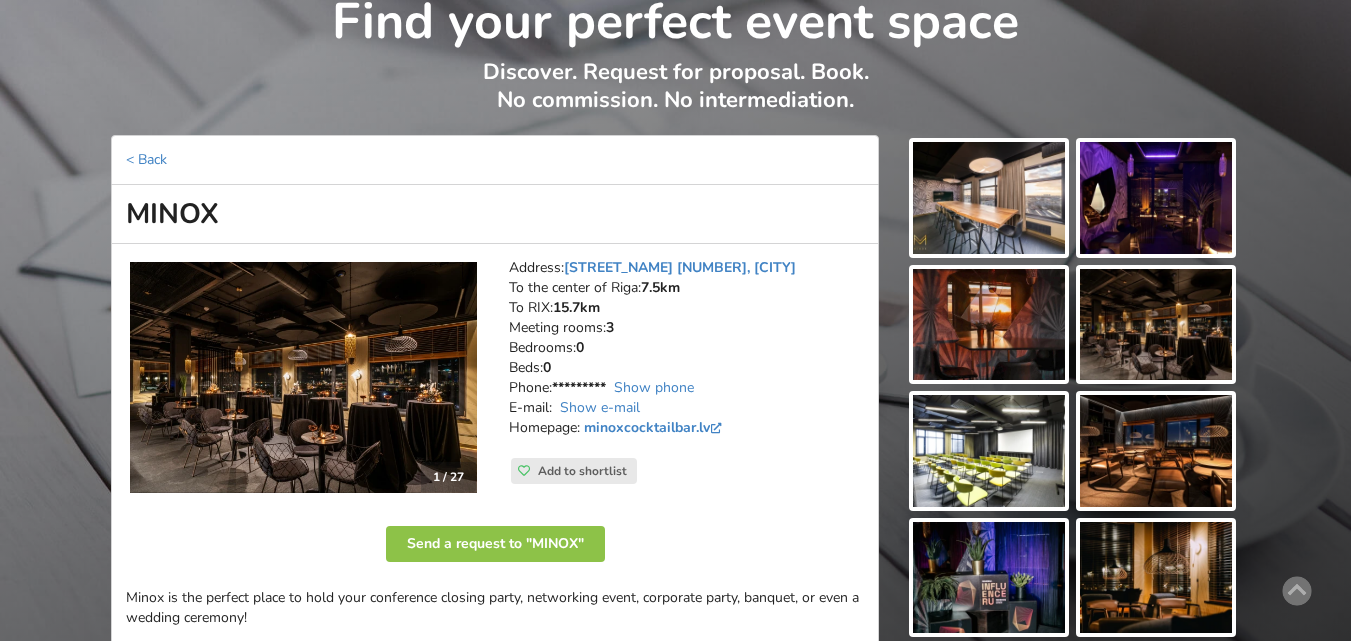 click at bounding box center [989, 198] 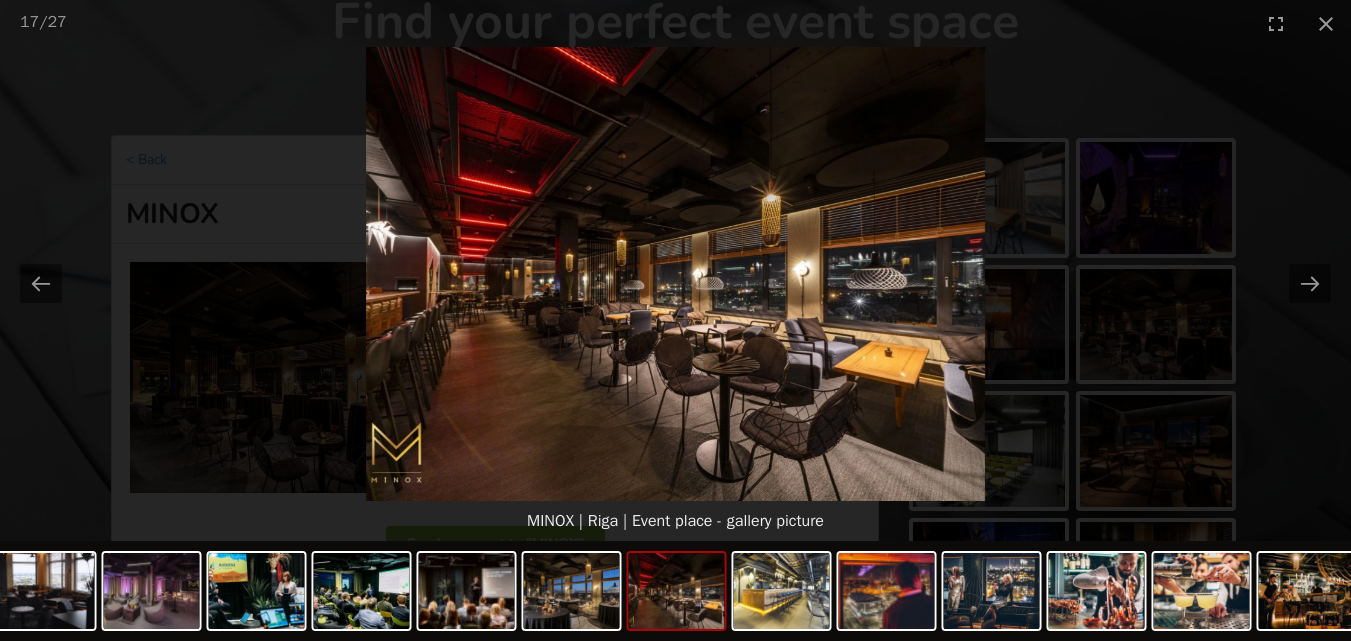 click at bounding box center (675, 274) 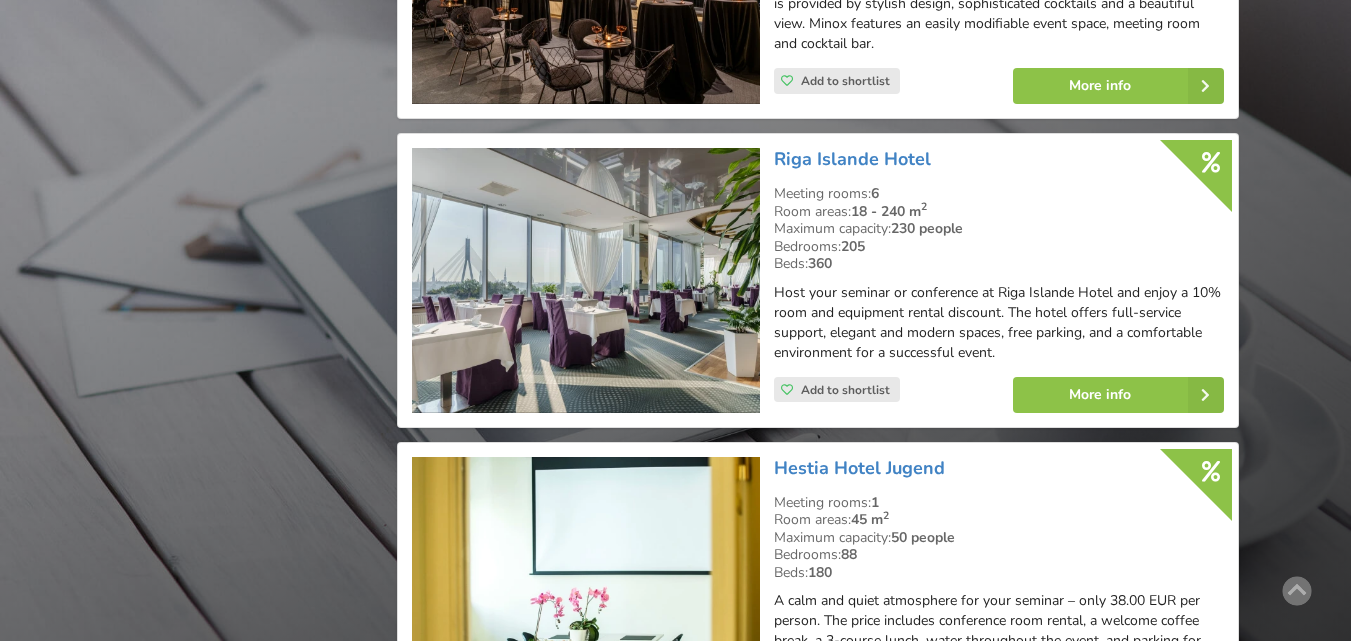 scroll, scrollTop: 4400, scrollLeft: 0, axis: vertical 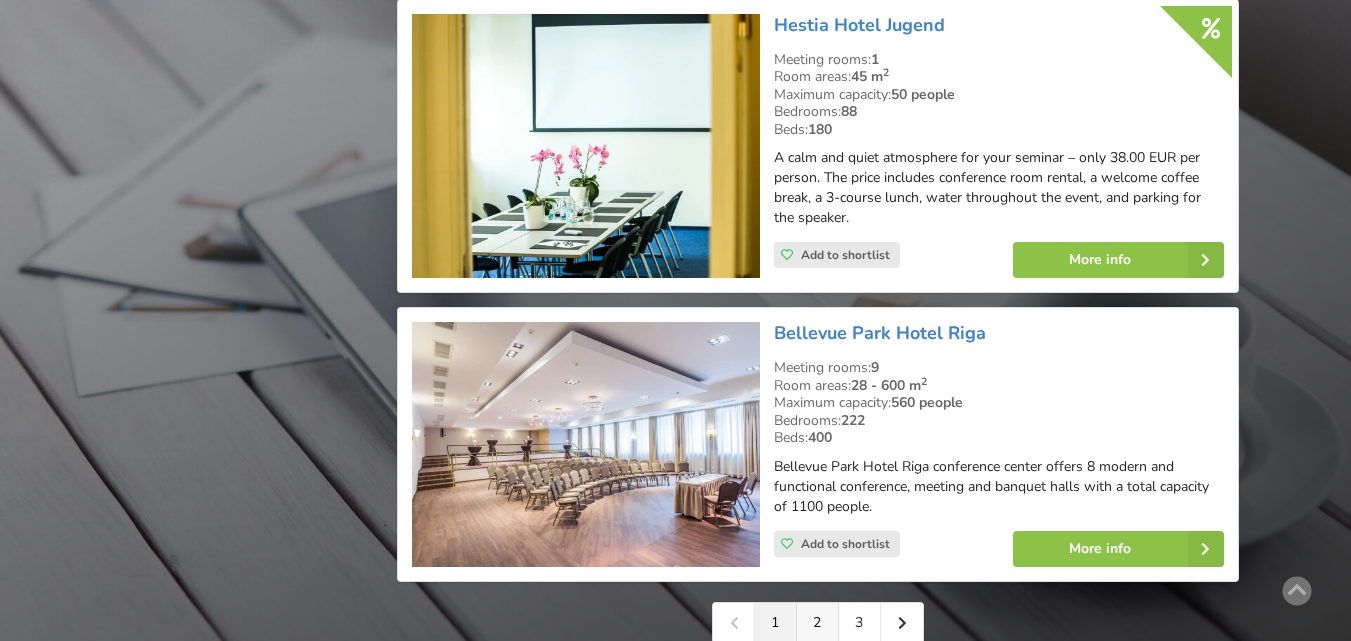 click on "2" at bounding box center (818, 623) 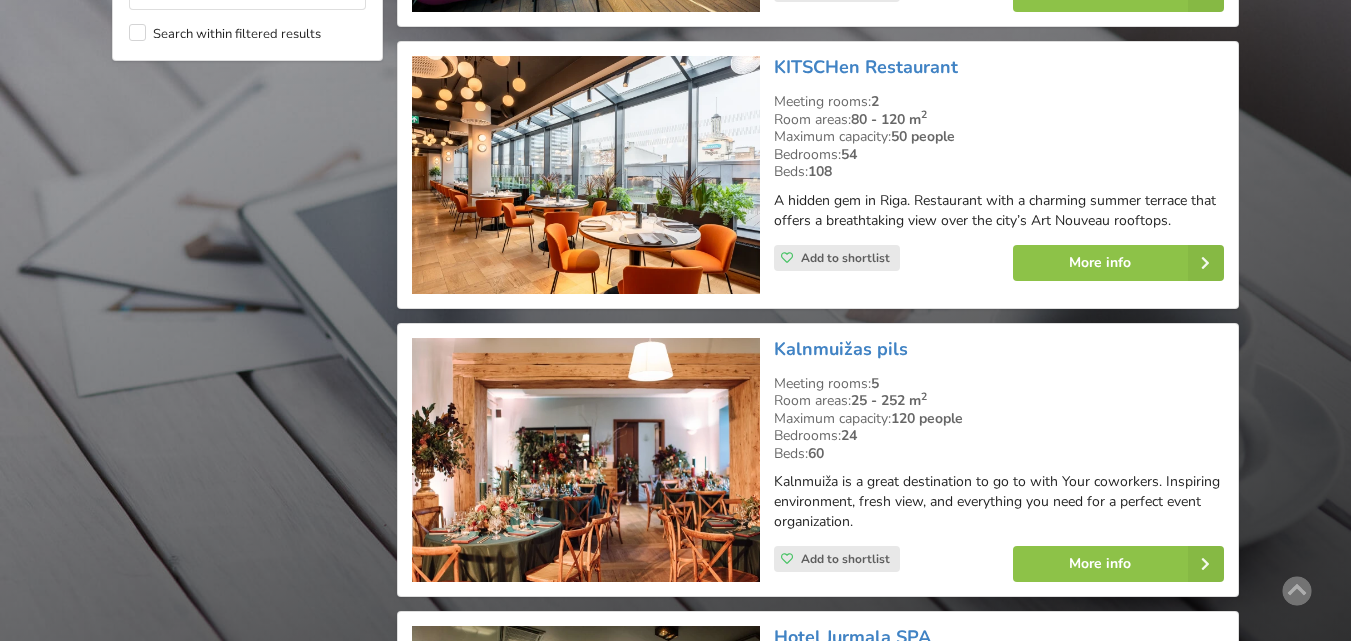 scroll, scrollTop: 2000, scrollLeft: 0, axis: vertical 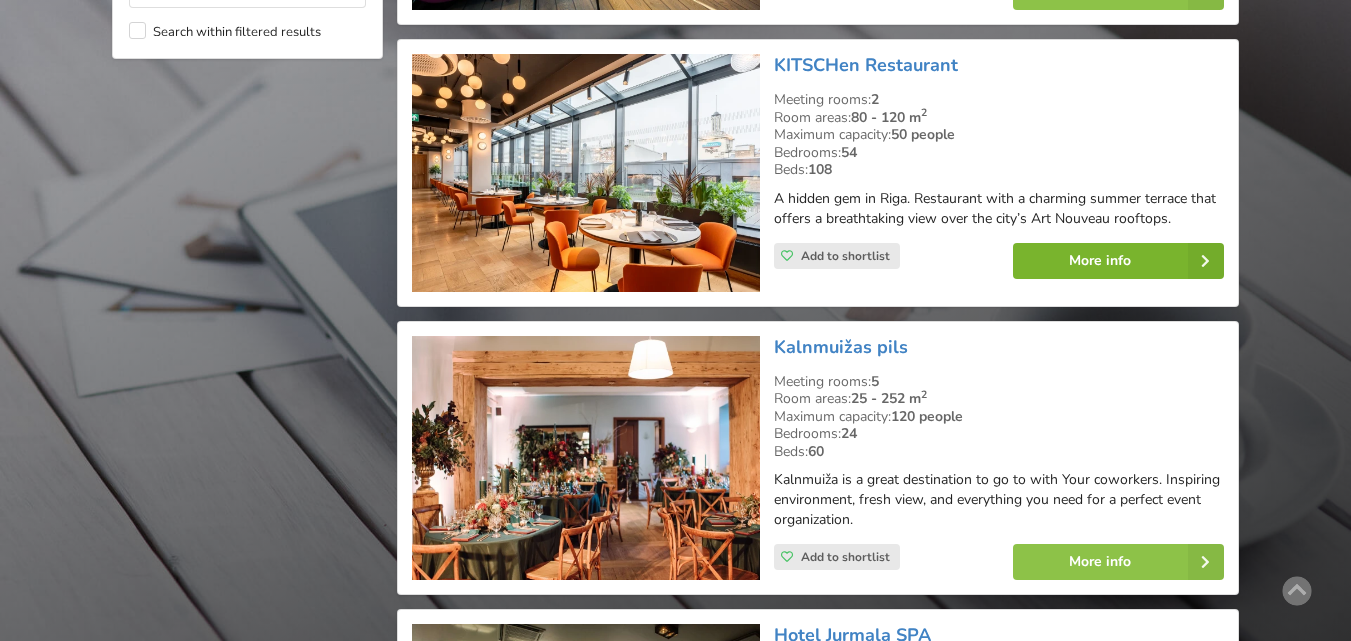 click on "More info" at bounding box center (1118, 261) 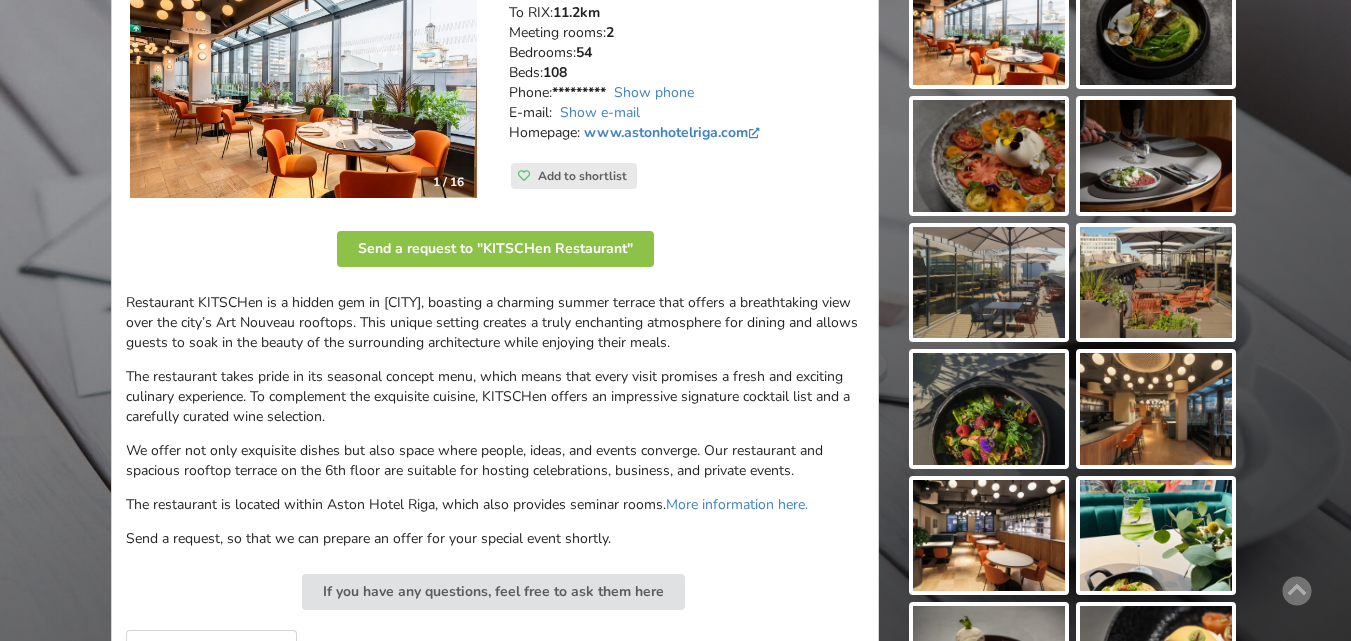 scroll, scrollTop: 200, scrollLeft: 0, axis: vertical 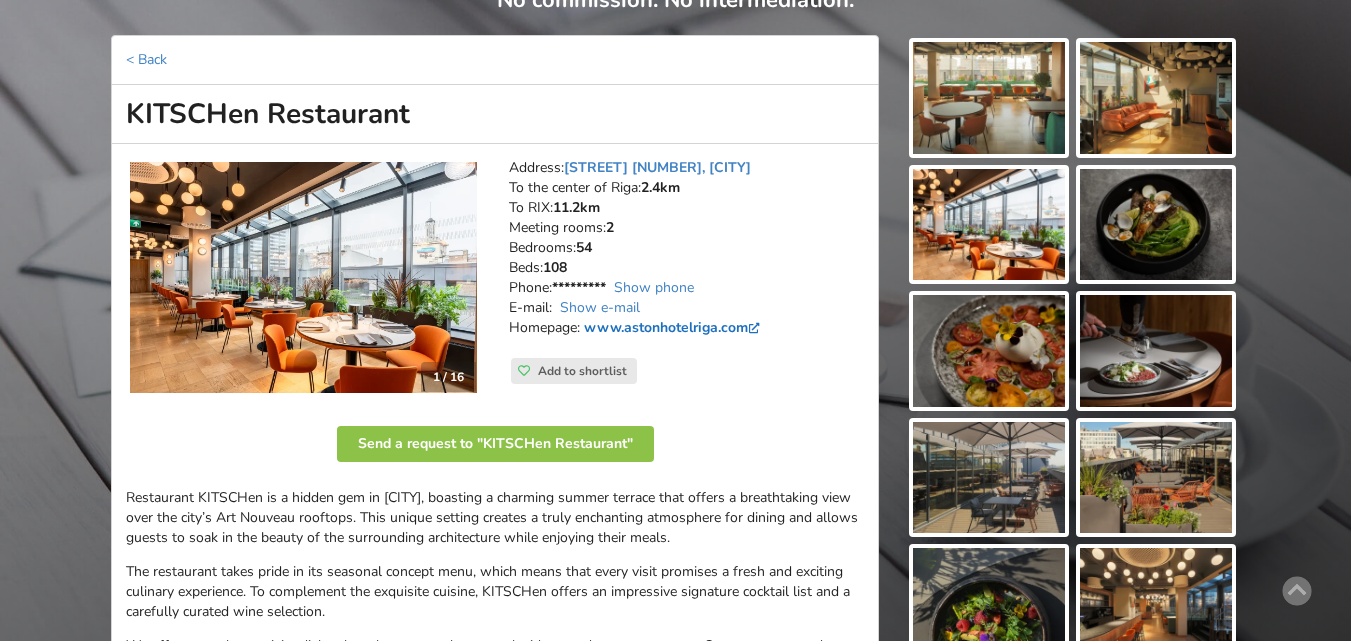 click on "www.astonhotelriga.com" at bounding box center (674, 327) 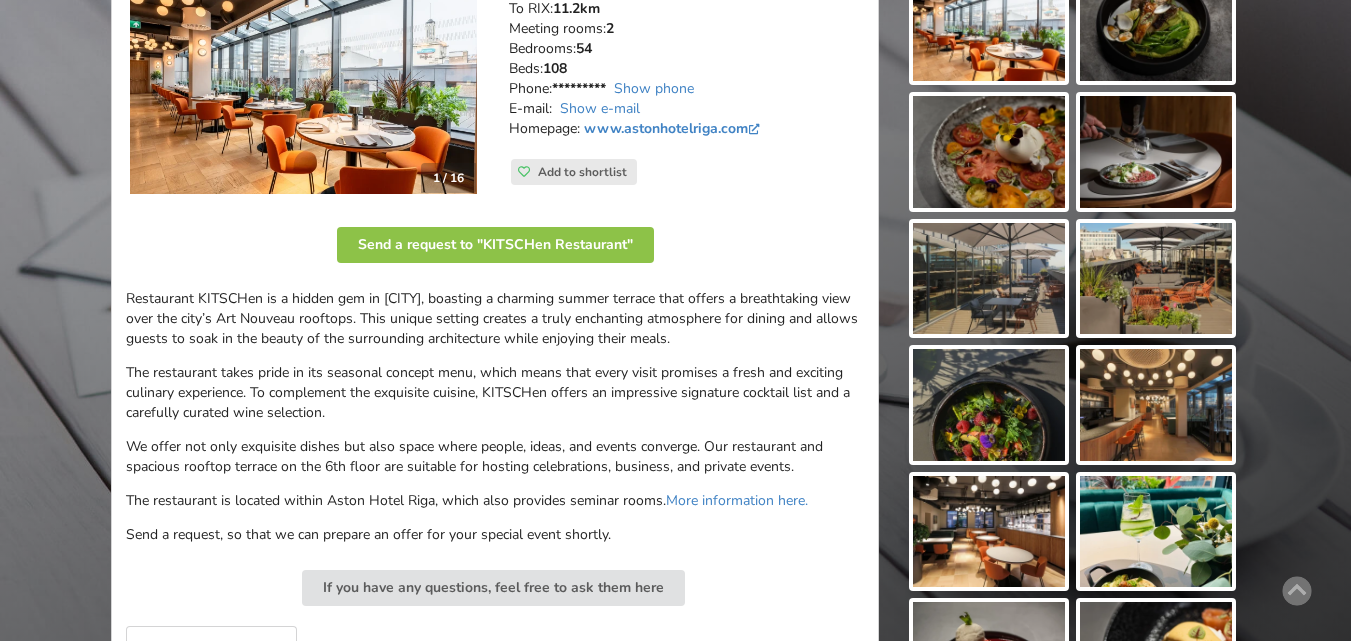scroll, scrollTop: 100, scrollLeft: 0, axis: vertical 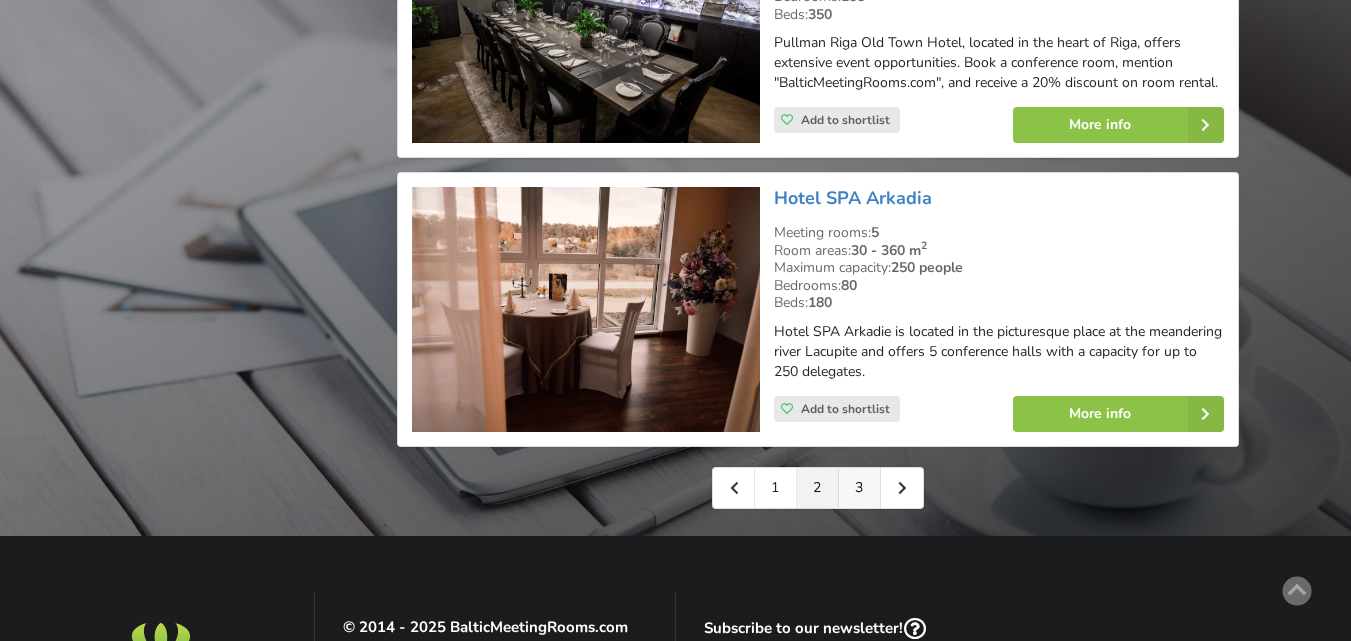 click on "3" at bounding box center (860, 488) 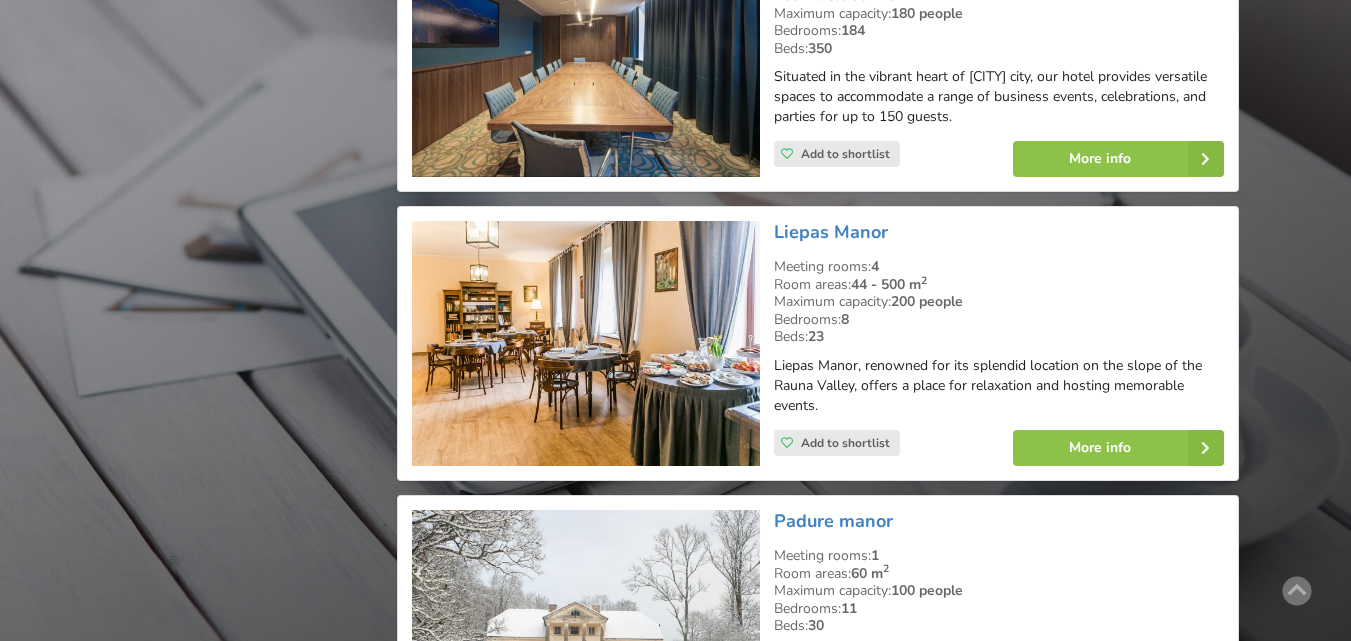scroll, scrollTop: 2500, scrollLeft: 0, axis: vertical 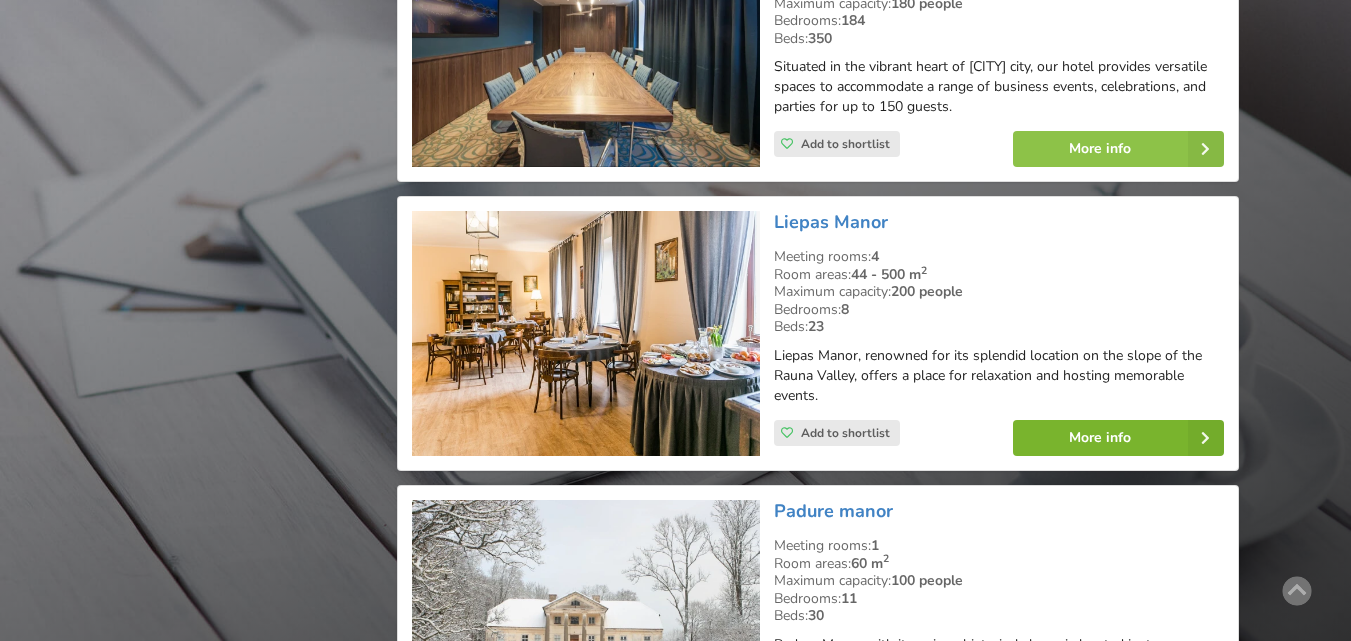 click on "More info" at bounding box center (1118, 438) 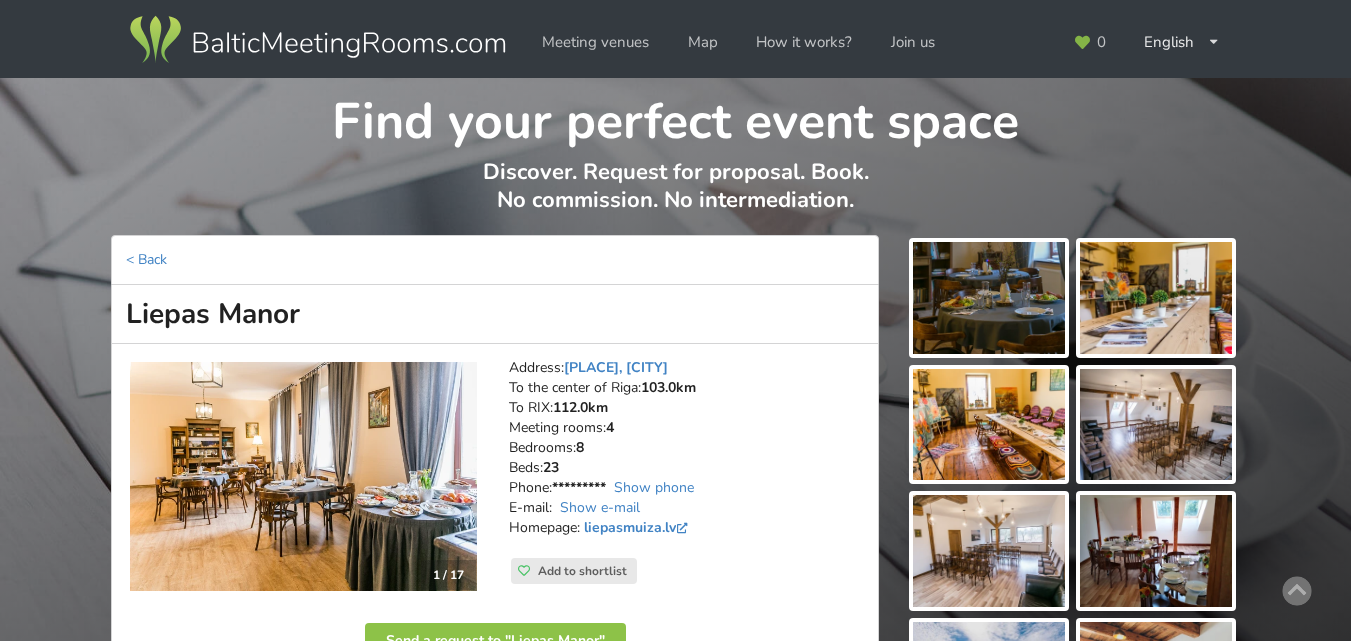scroll, scrollTop: 0, scrollLeft: 0, axis: both 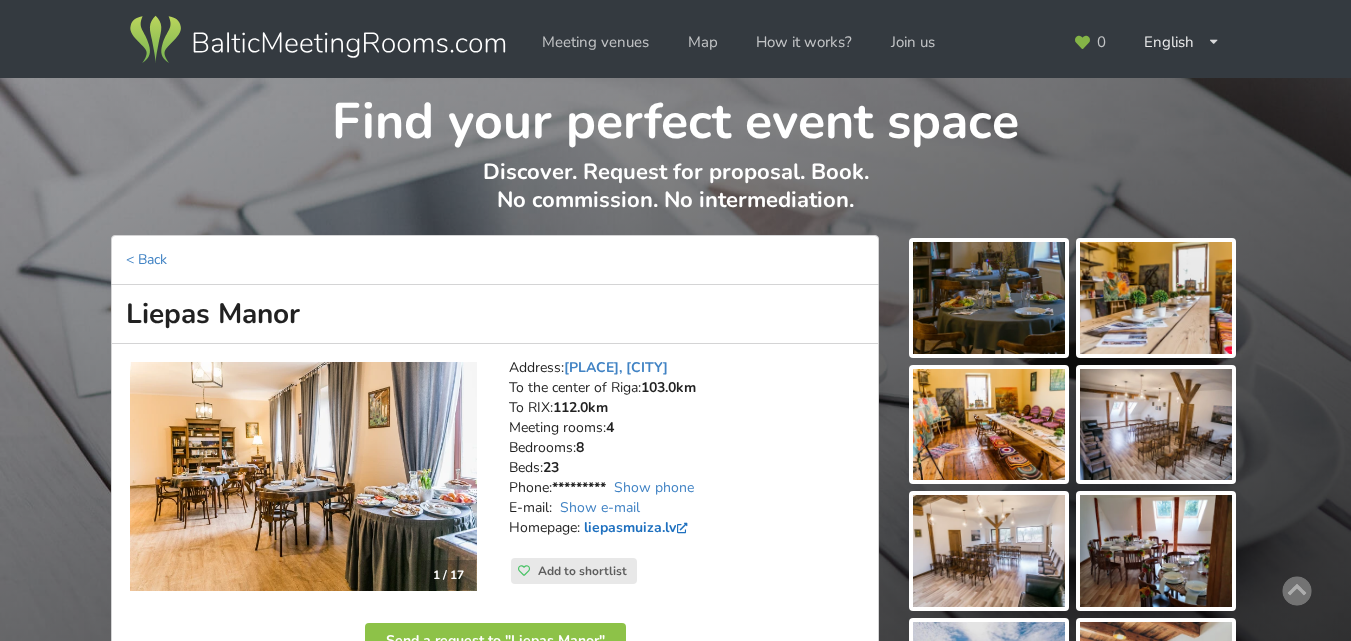 click on "liepasmuiza.lv" at bounding box center [638, 527] 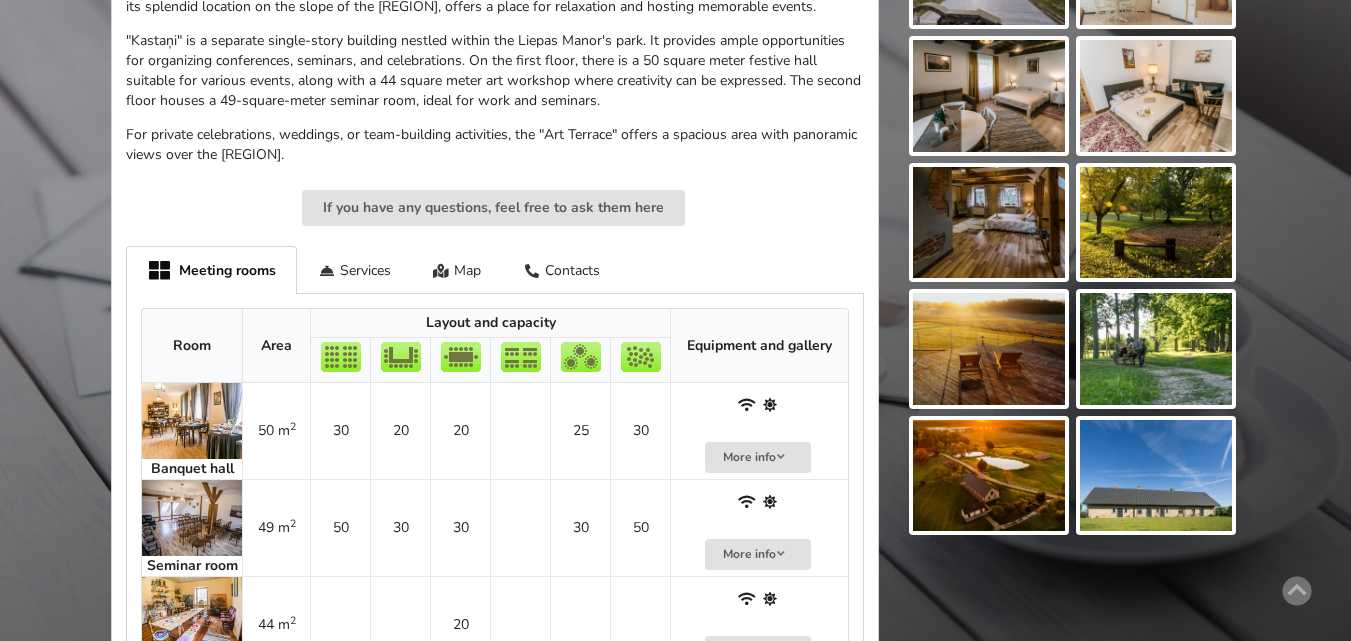 scroll, scrollTop: 400, scrollLeft: 0, axis: vertical 